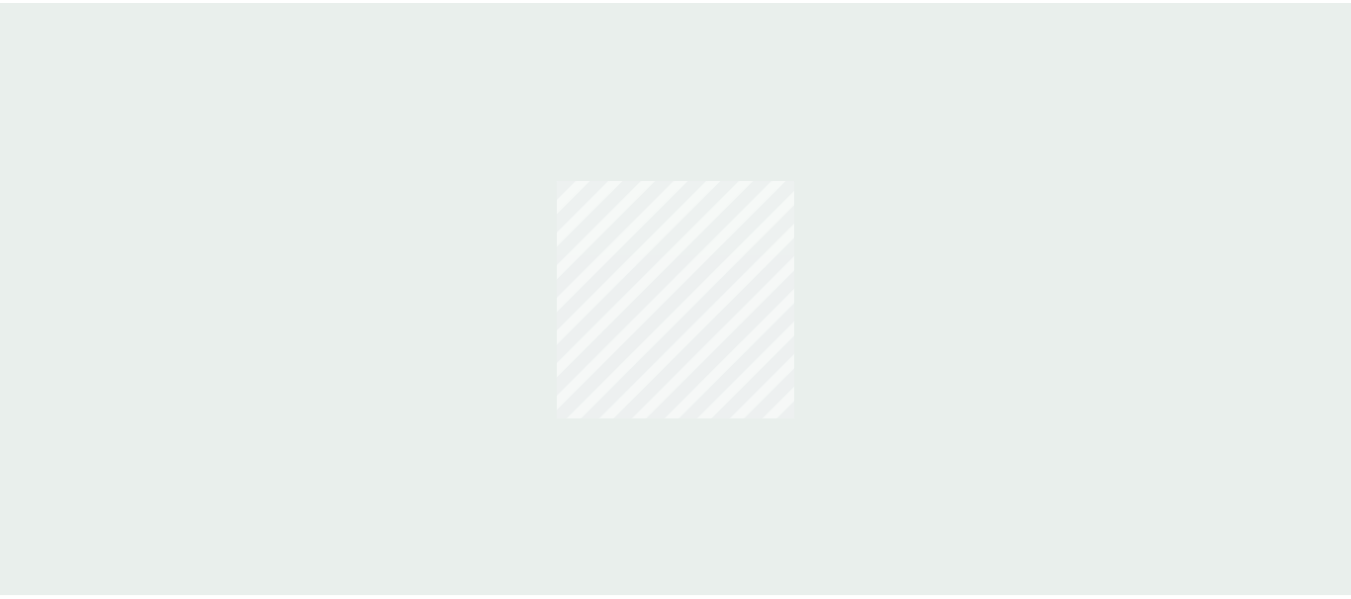 scroll, scrollTop: 0, scrollLeft: 0, axis: both 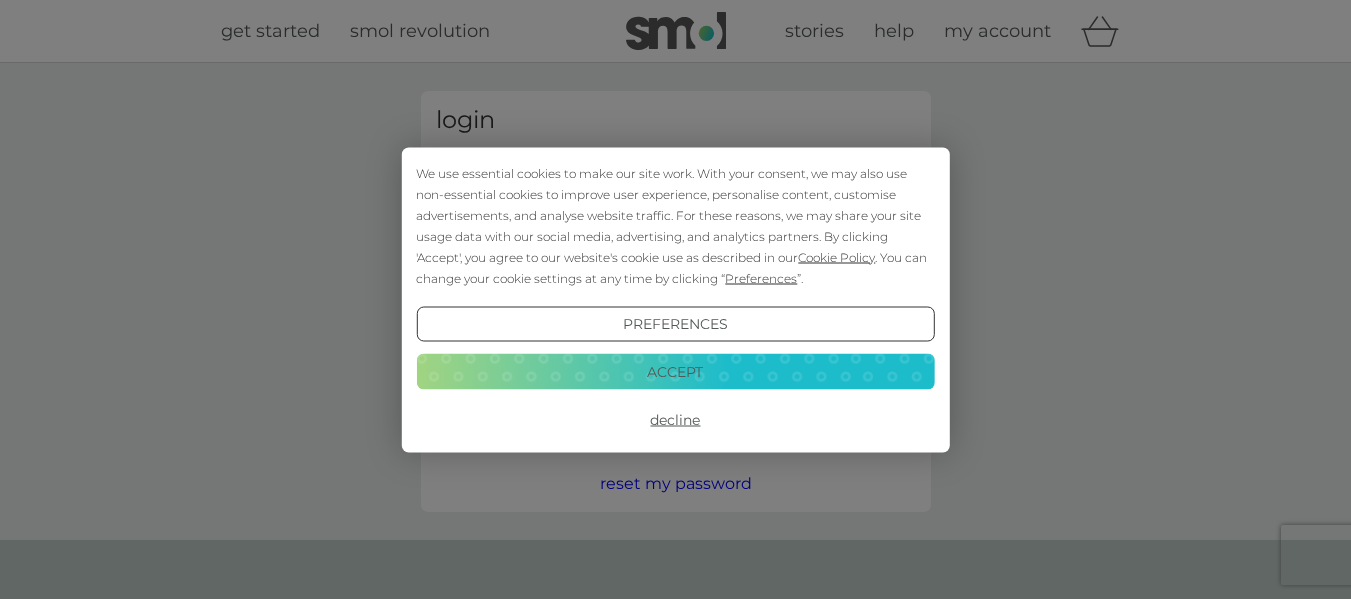 click on "Accept" at bounding box center (675, 372) 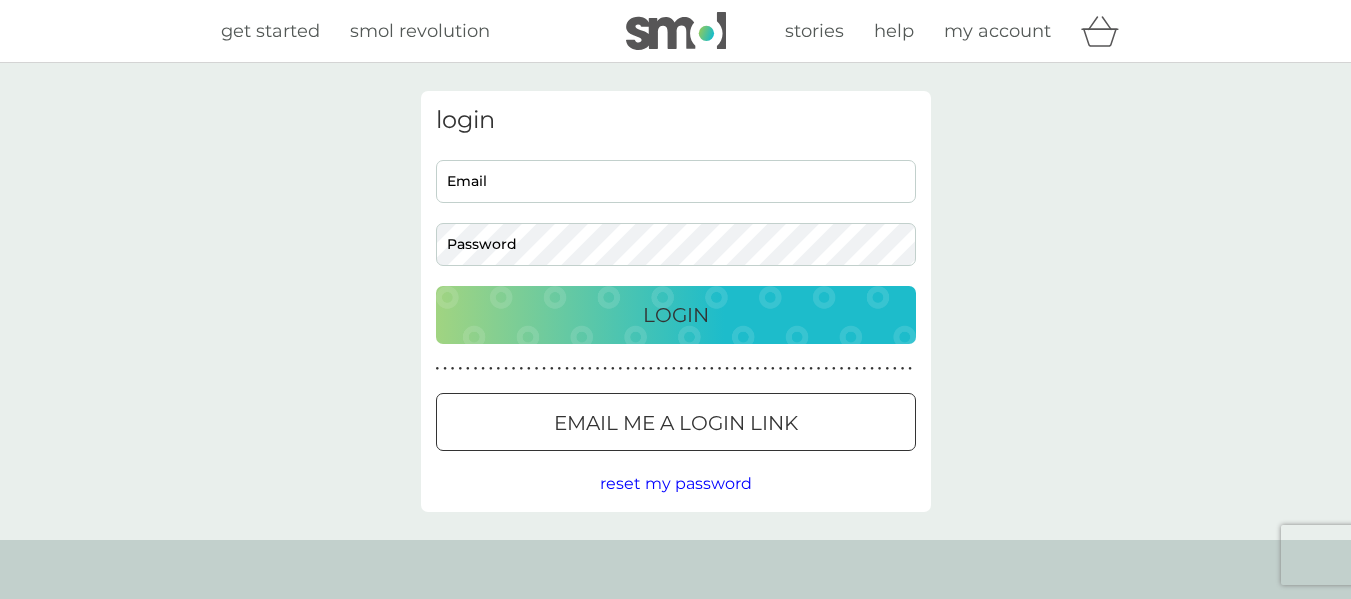 scroll, scrollTop: 0, scrollLeft: 0, axis: both 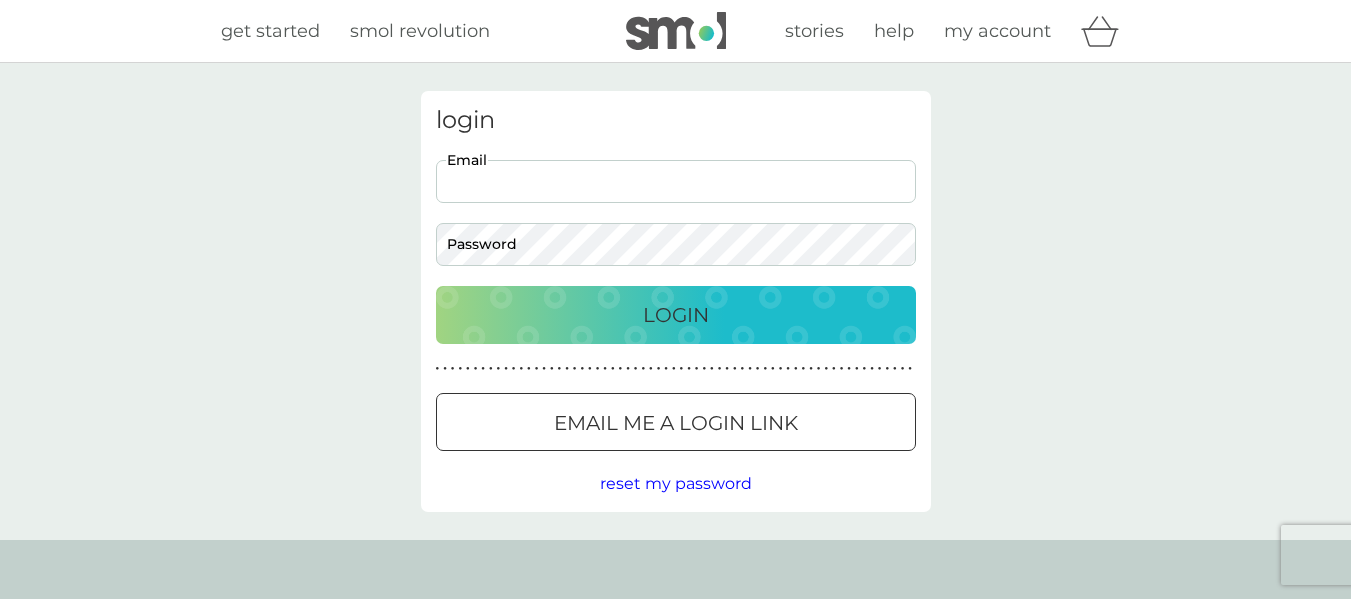 click on "Email" at bounding box center (676, 181) 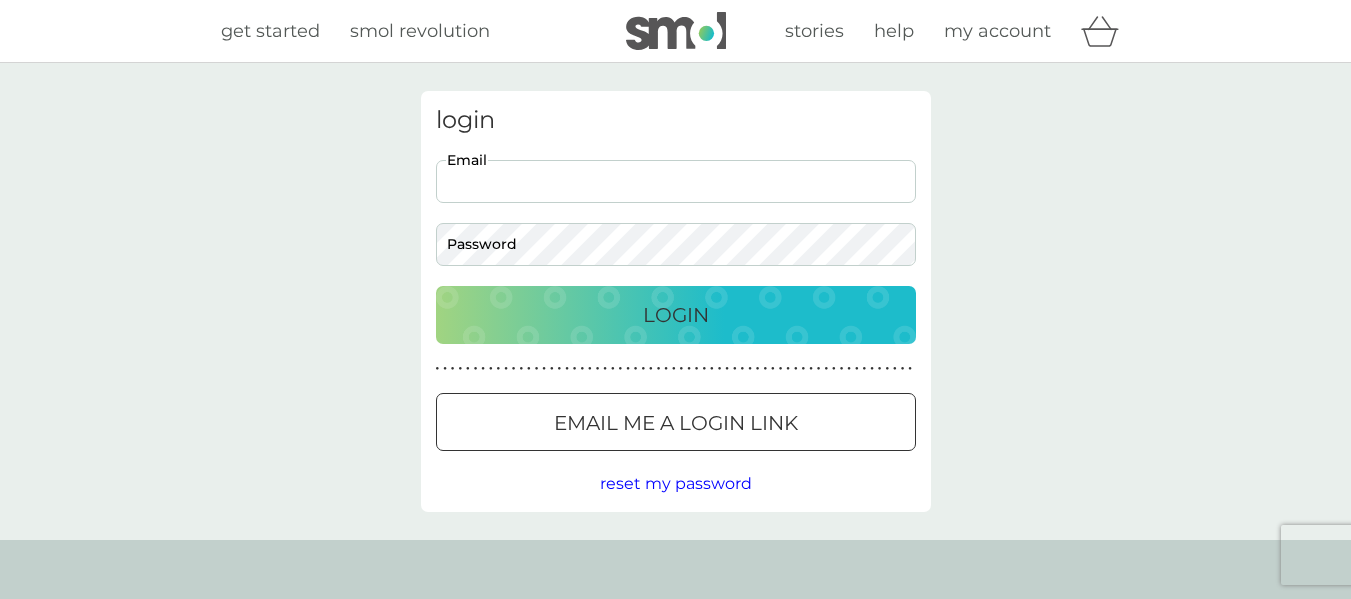 type on "[EMAIL]" 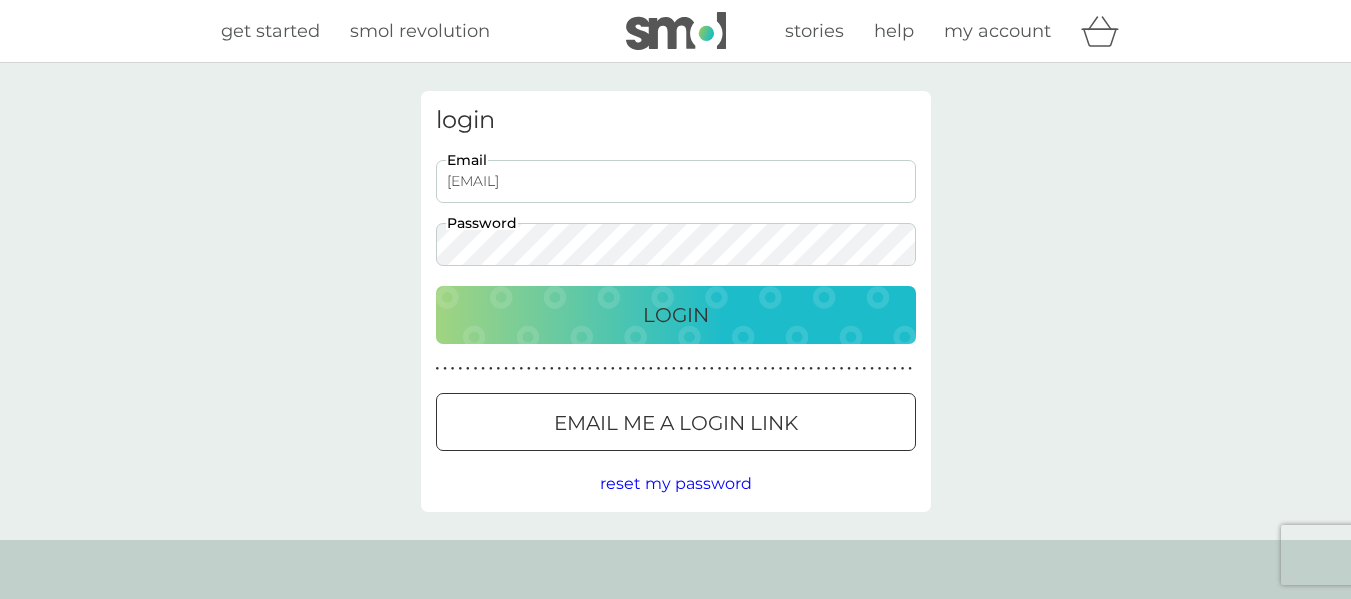 click on "Login" at bounding box center (676, 315) 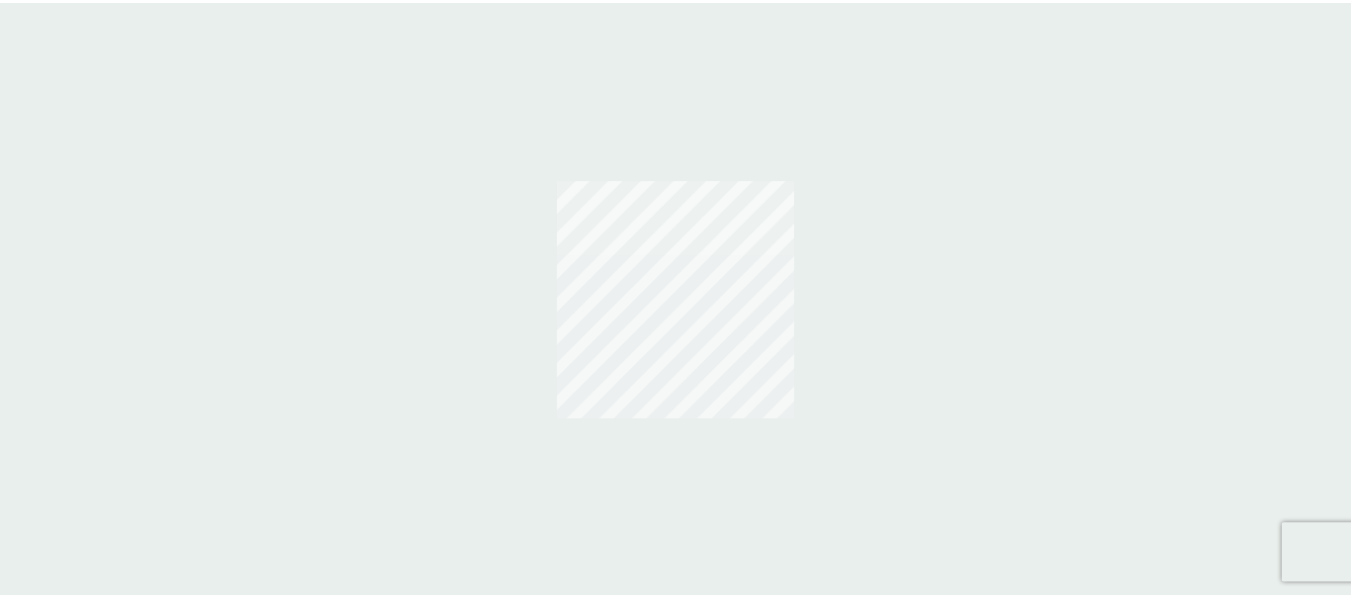scroll, scrollTop: 0, scrollLeft: 0, axis: both 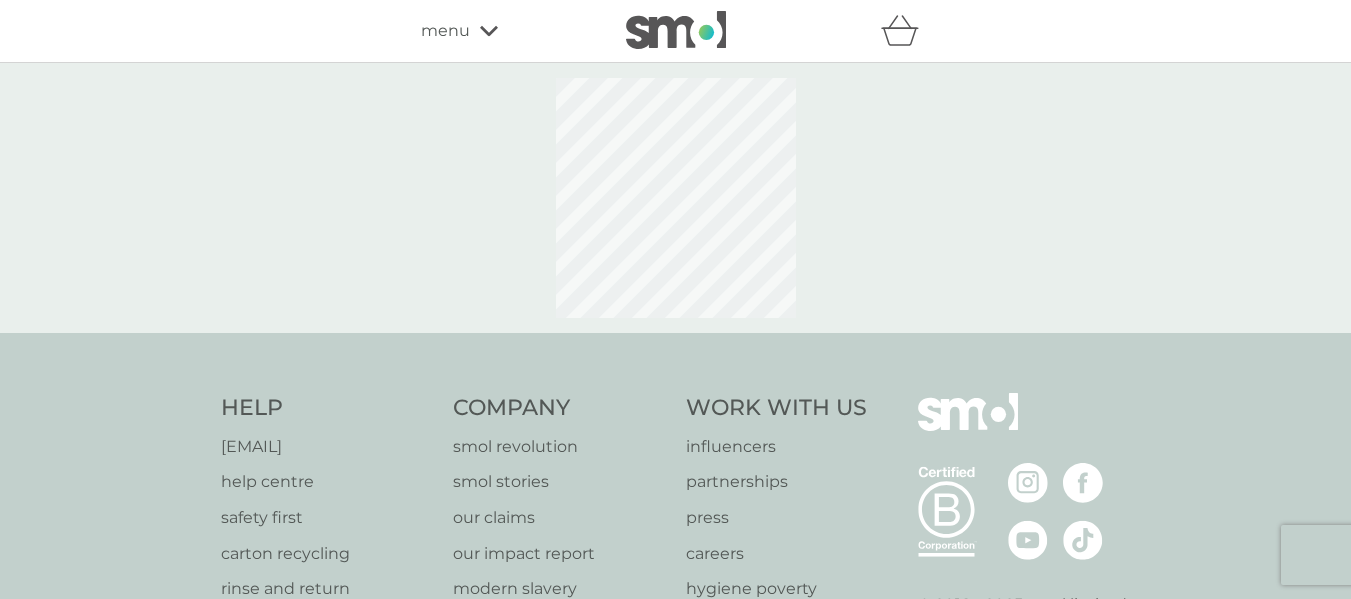 select on "112" 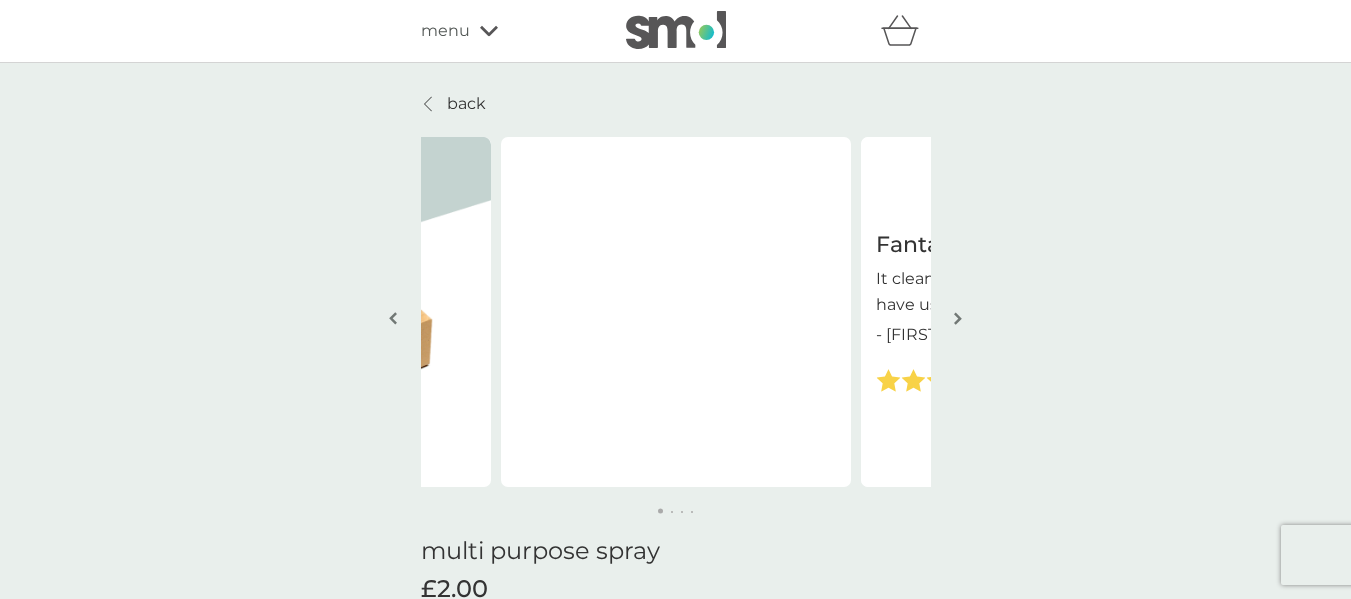 scroll, scrollTop: 0, scrollLeft: 0, axis: both 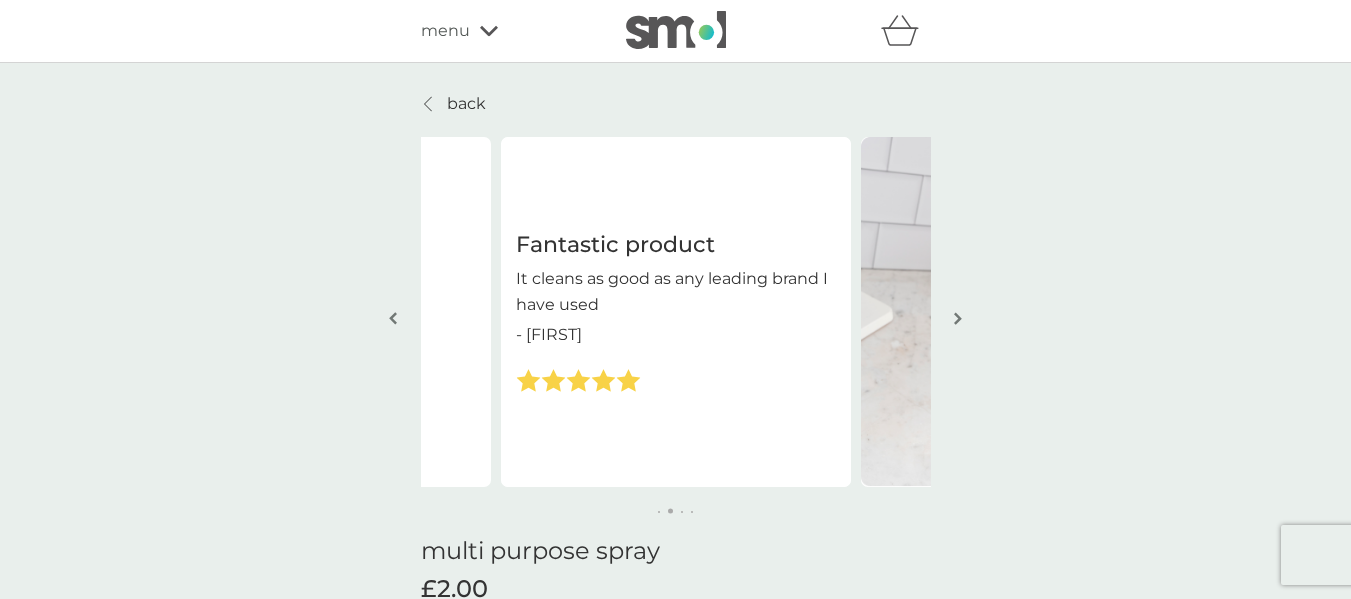 click at bounding box center (958, 318) 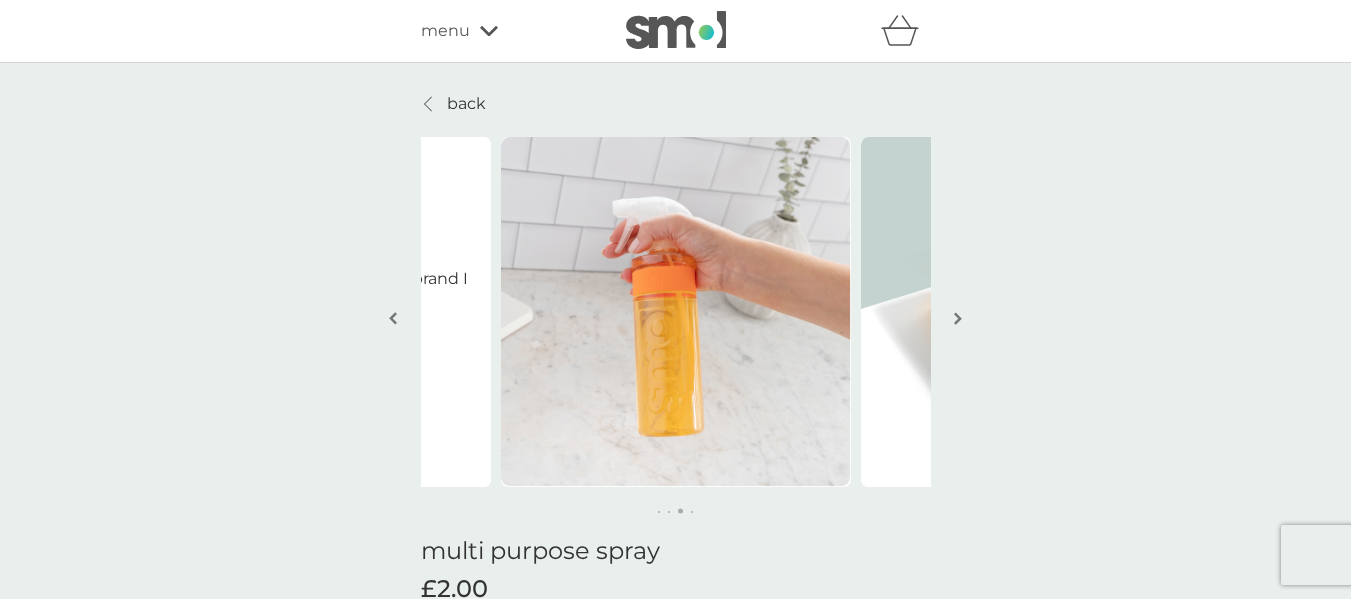 click at bounding box center [958, 318] 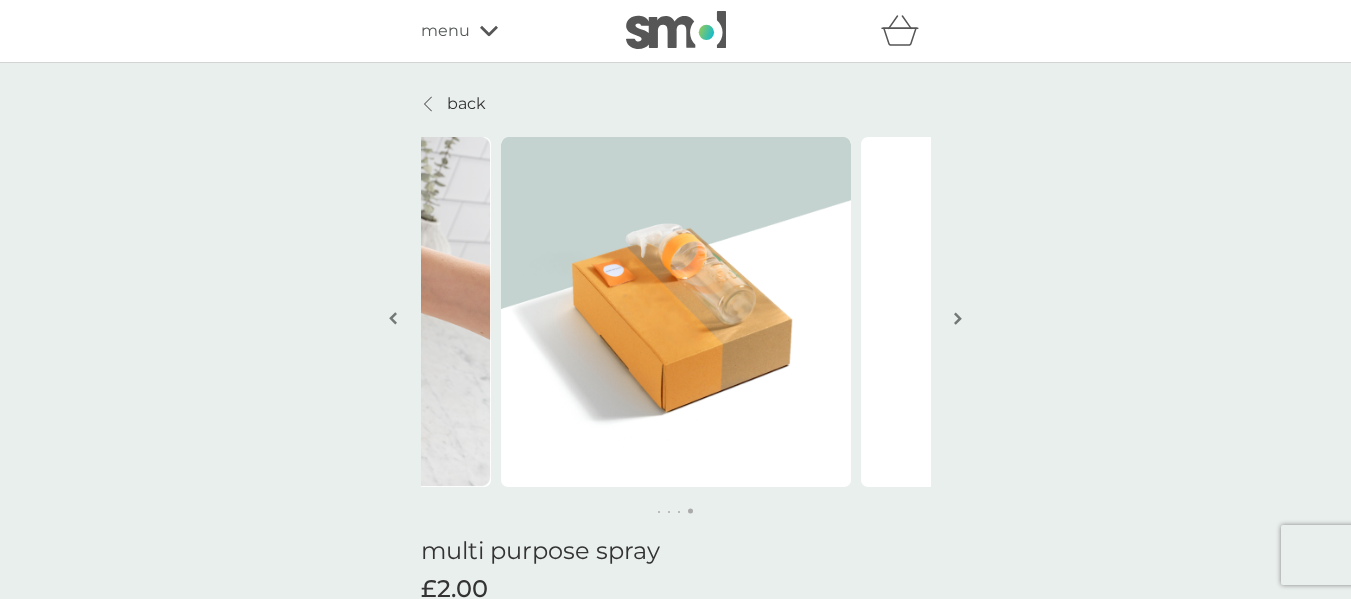 click at bounding box center (958, 318) 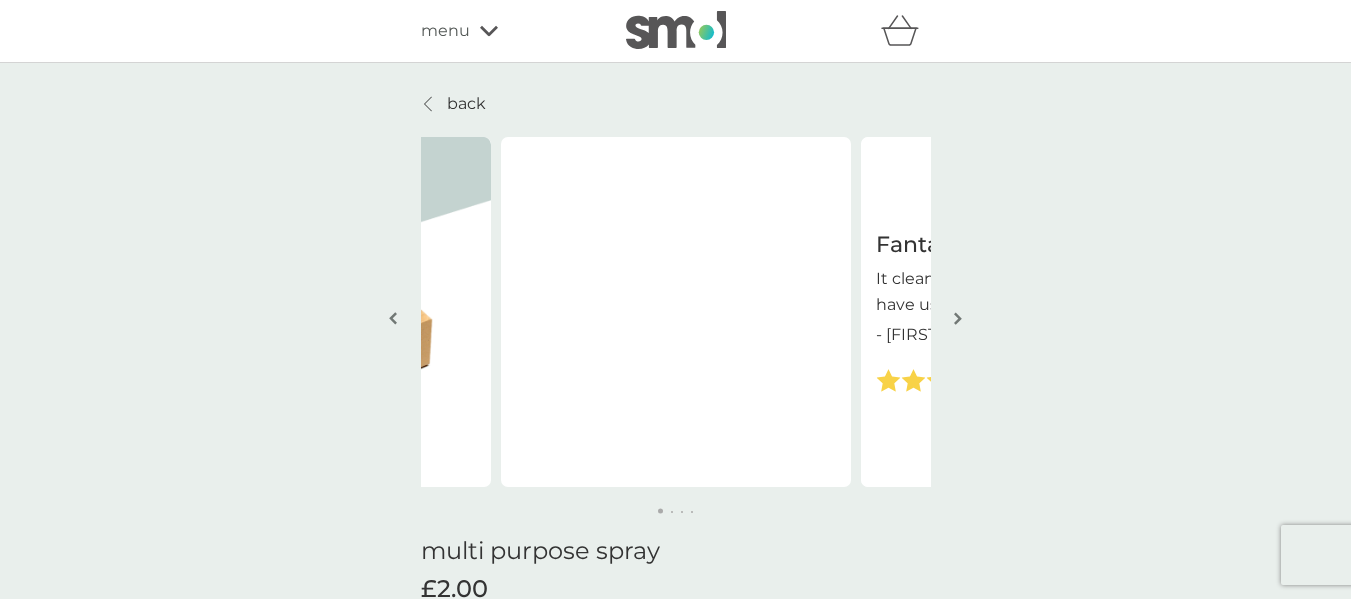 click at bounding box center (958, 318) 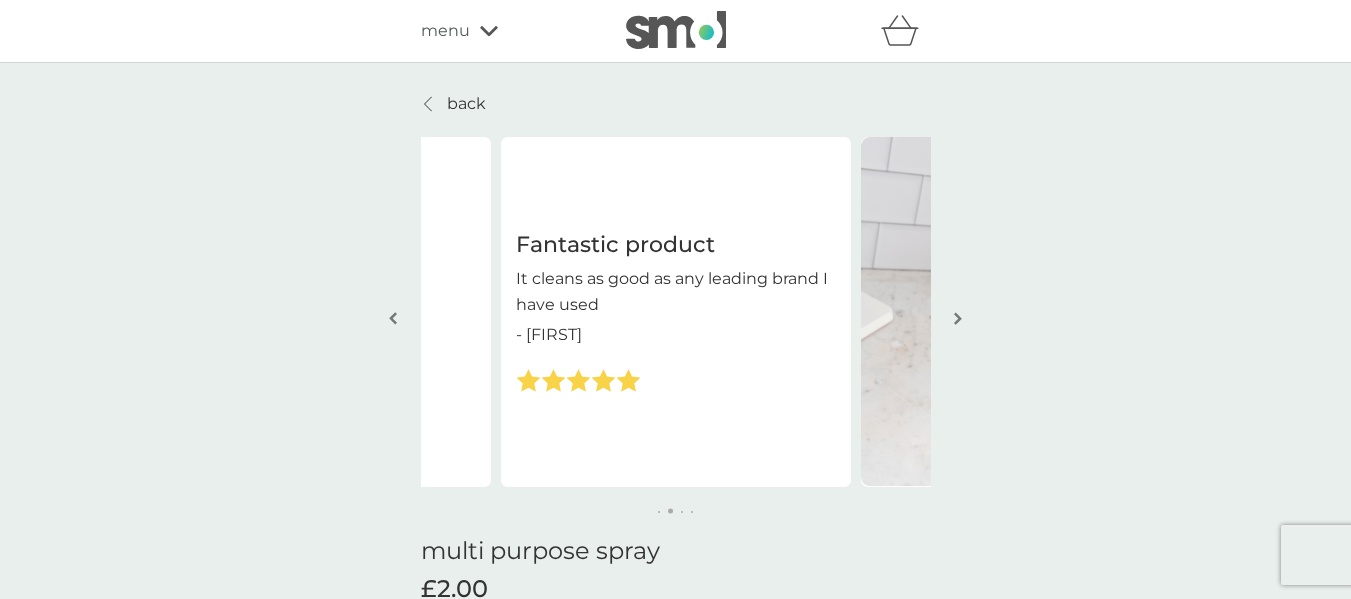 click at bounding box center (958, 318) 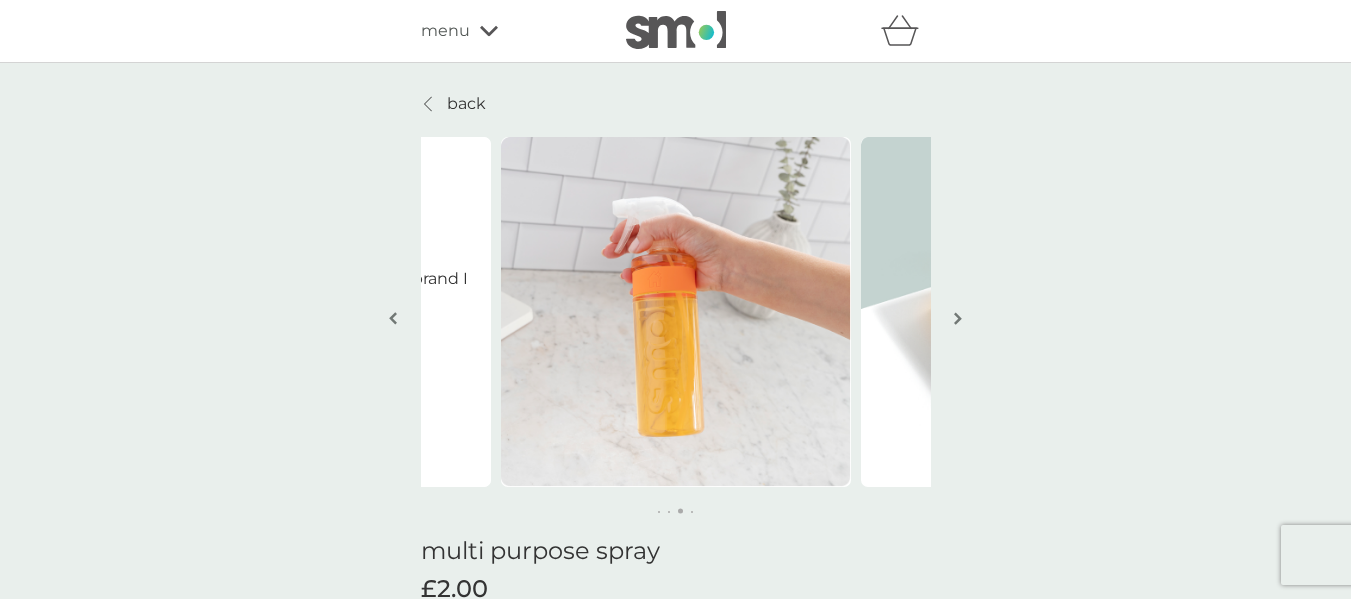 type 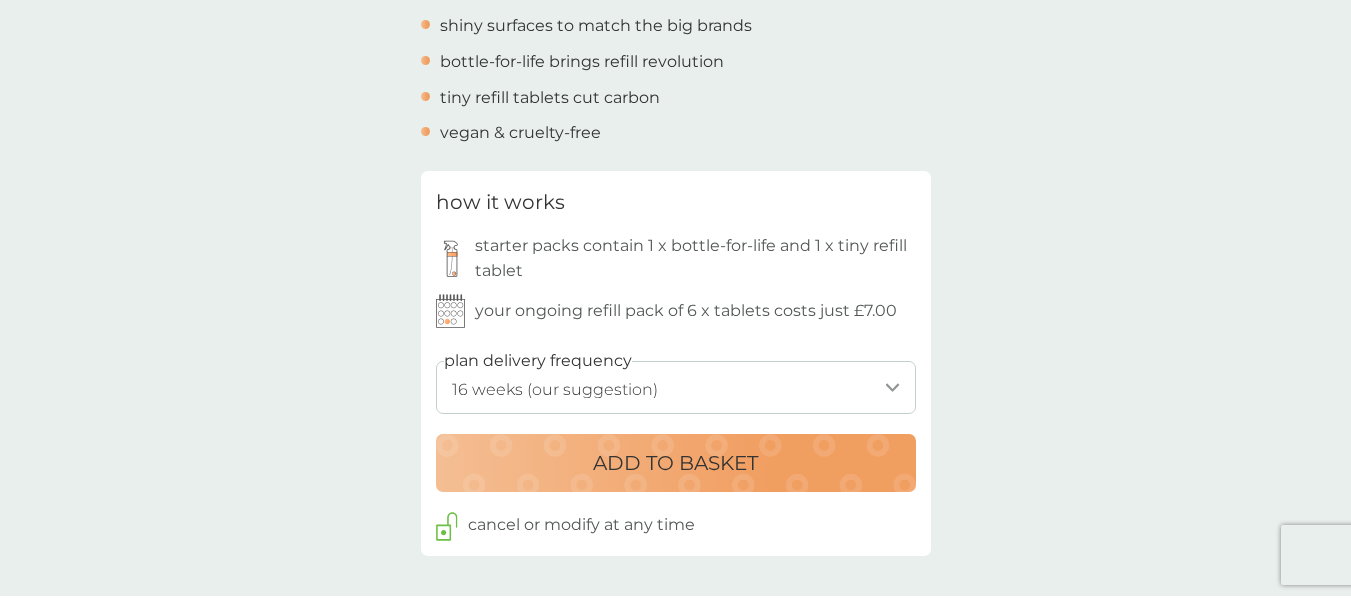 scroll, scrollTop: 880, scrollLeft: 0, axis: vertical 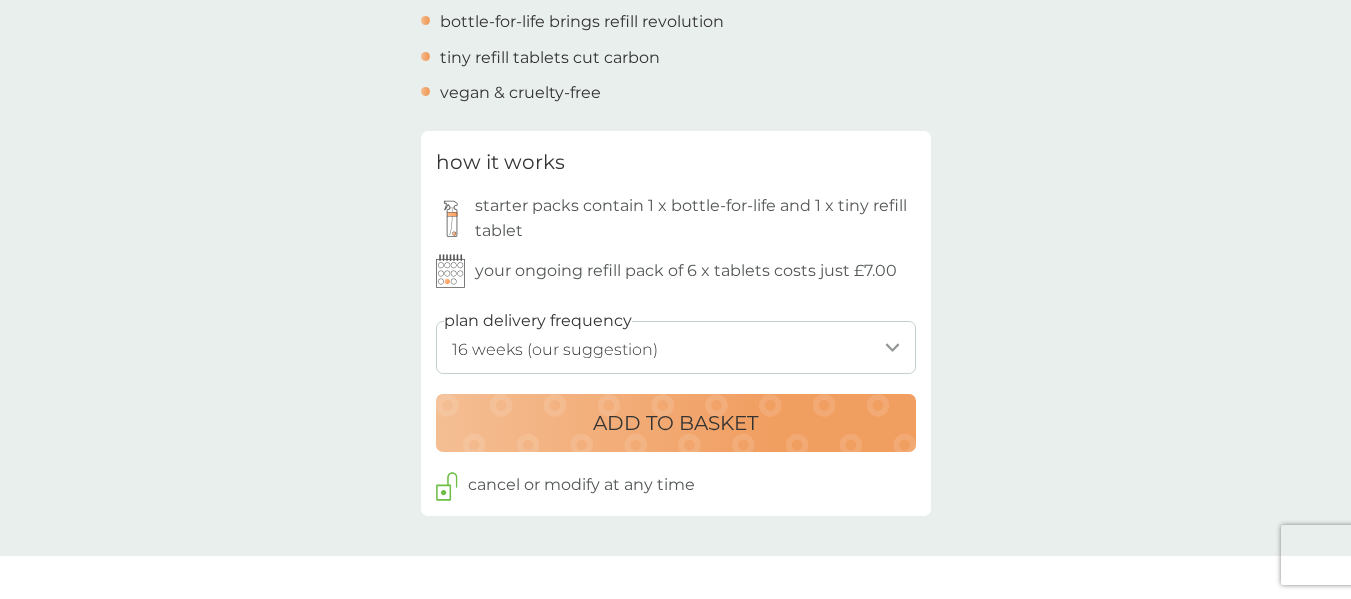 click on "ADD TO BASKET" at bounding box center (676, 423) 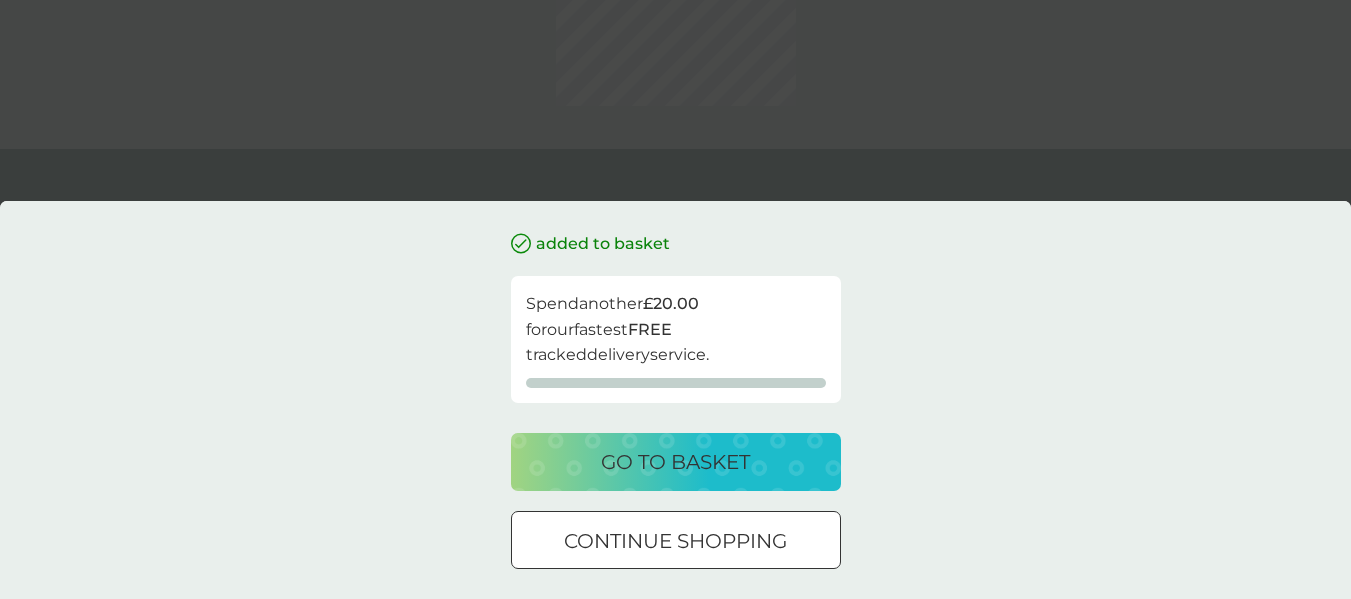 scroll, scrollTop: 0, scrollLeft: 0, axis: both 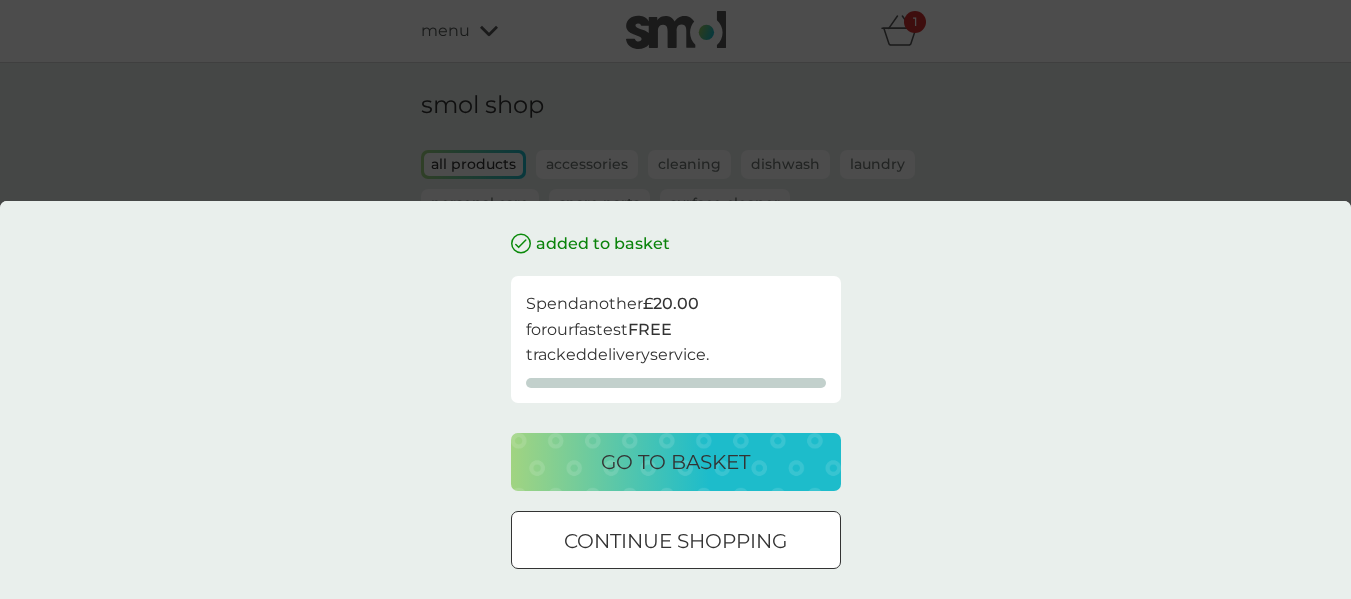 click on "go to basket" at bounding box center (675, 462) 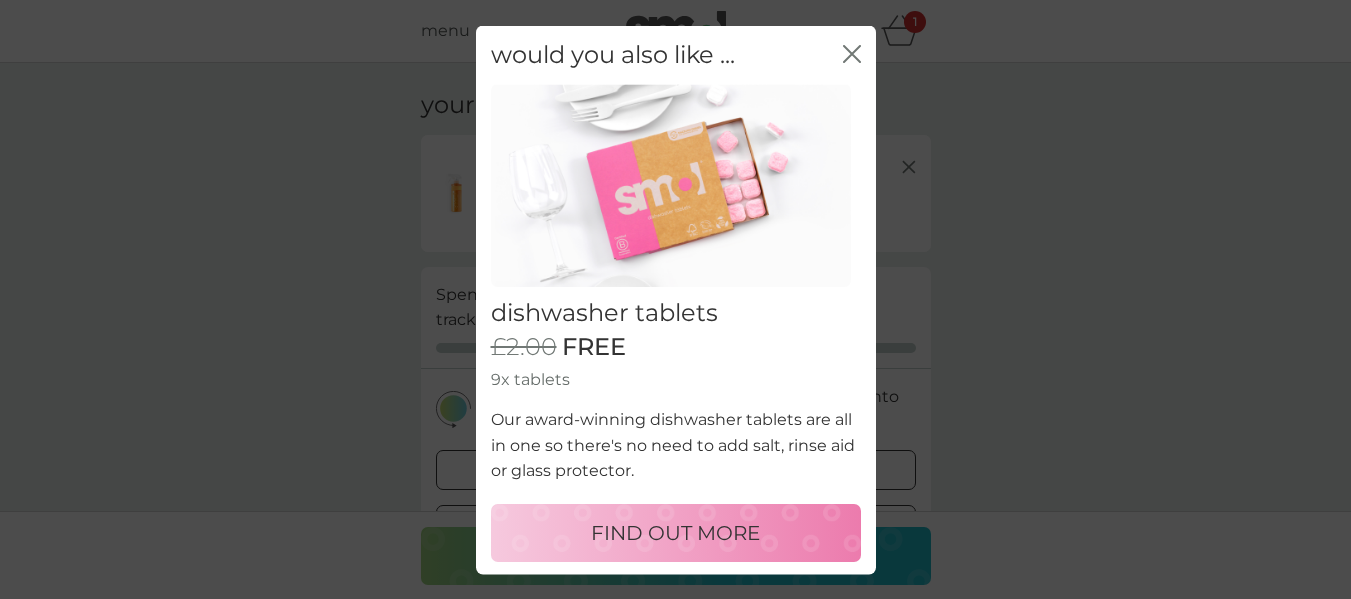 click on "FIND OUT MORE" at bounding box center (675, 533) 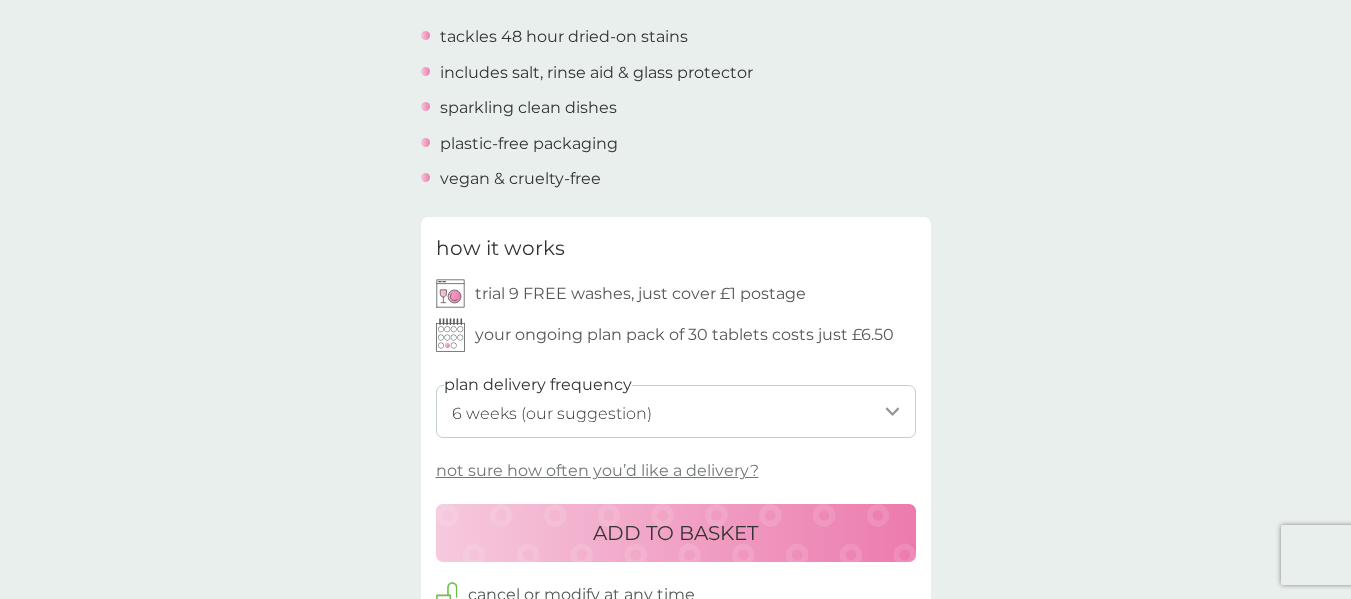 scroll, scrollTop: 720, scrollLeft: 0, axis: vertical 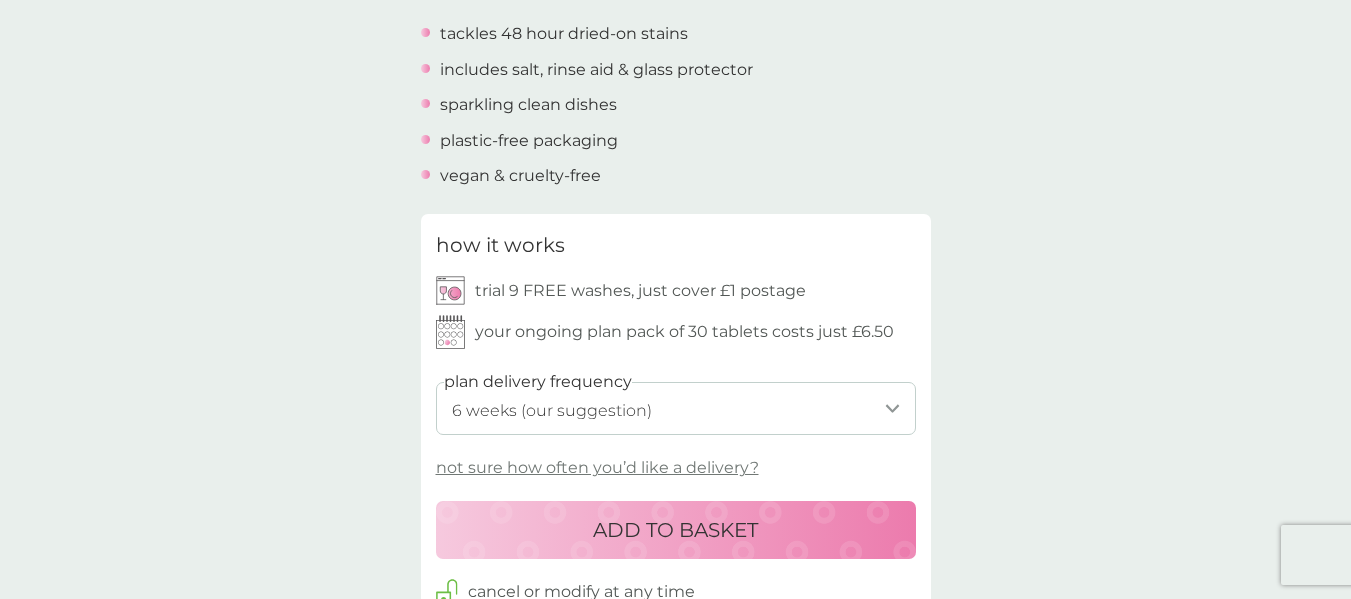 click on "ADD TO BASKET" at bounding box center (675, 530) 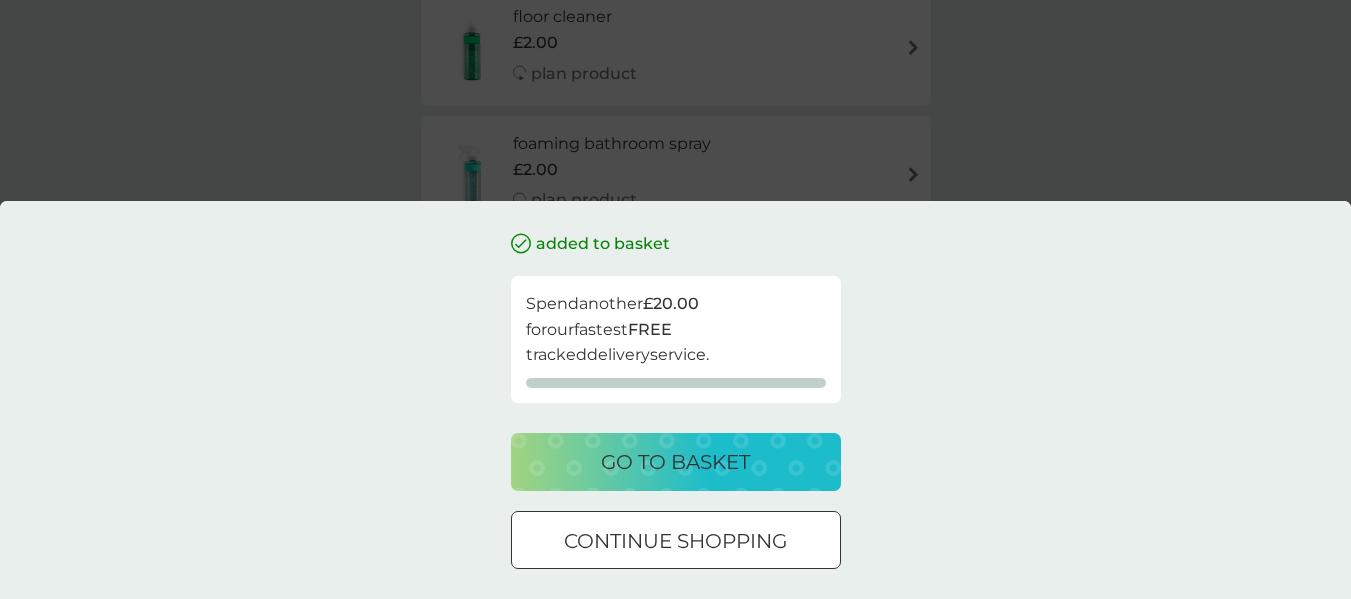 scroll, scrollTop: 0, scrollLeft: 0, axis: both 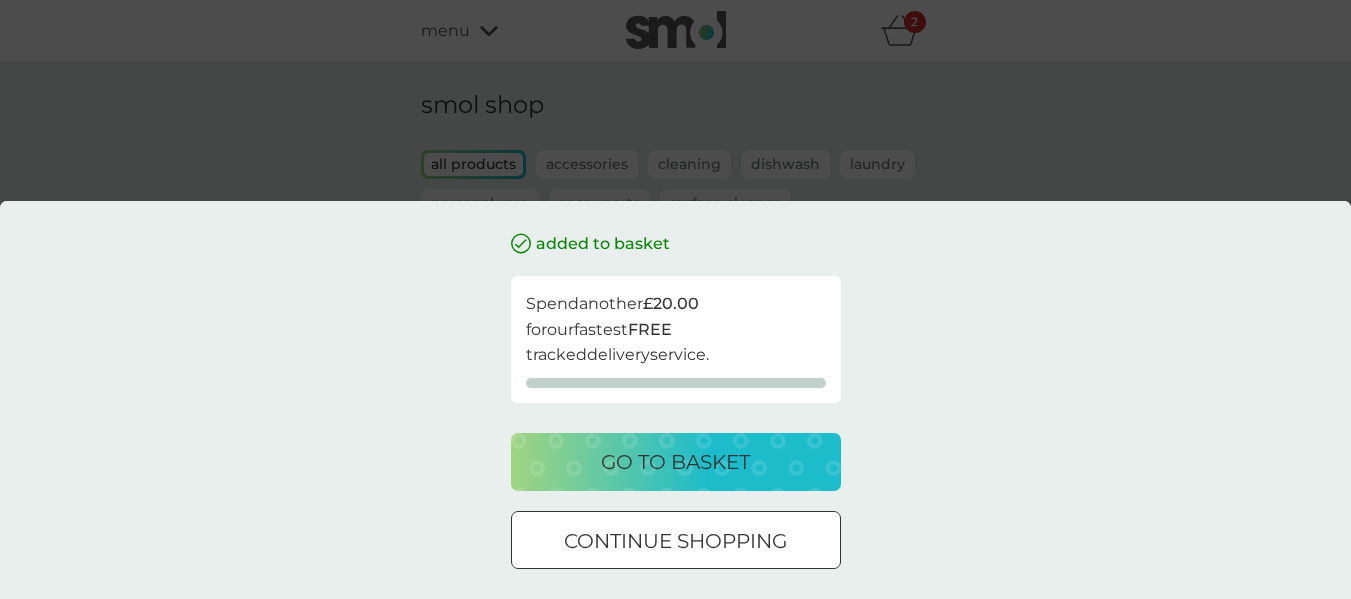 click on "go to basket" at bounding box center [675, 462] 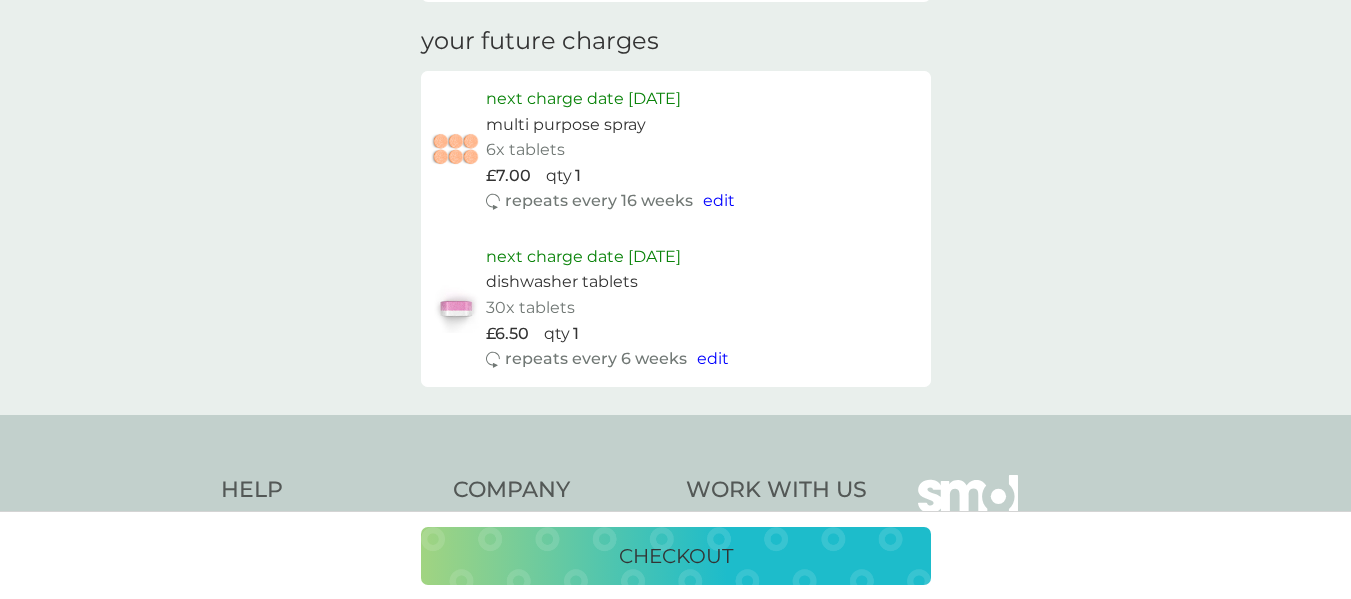 scroll, scrollTop: 920, scrollLeft: 0, axis: vertical 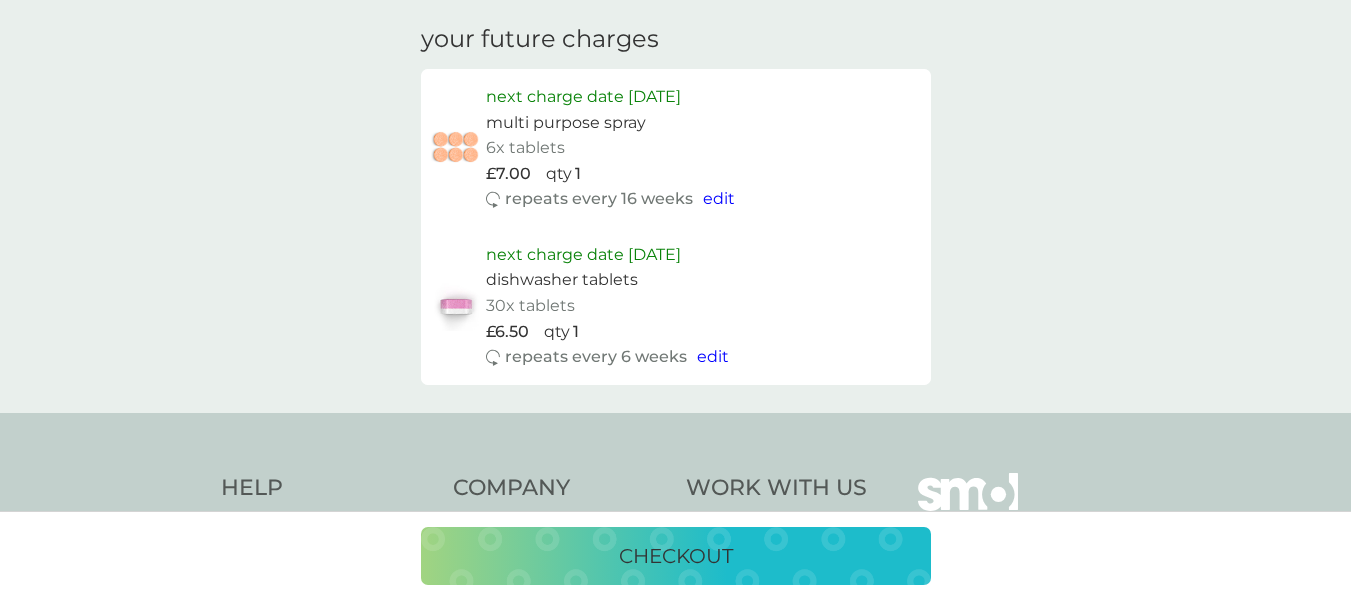 click on "checkout" at bounding box center (676, 556) 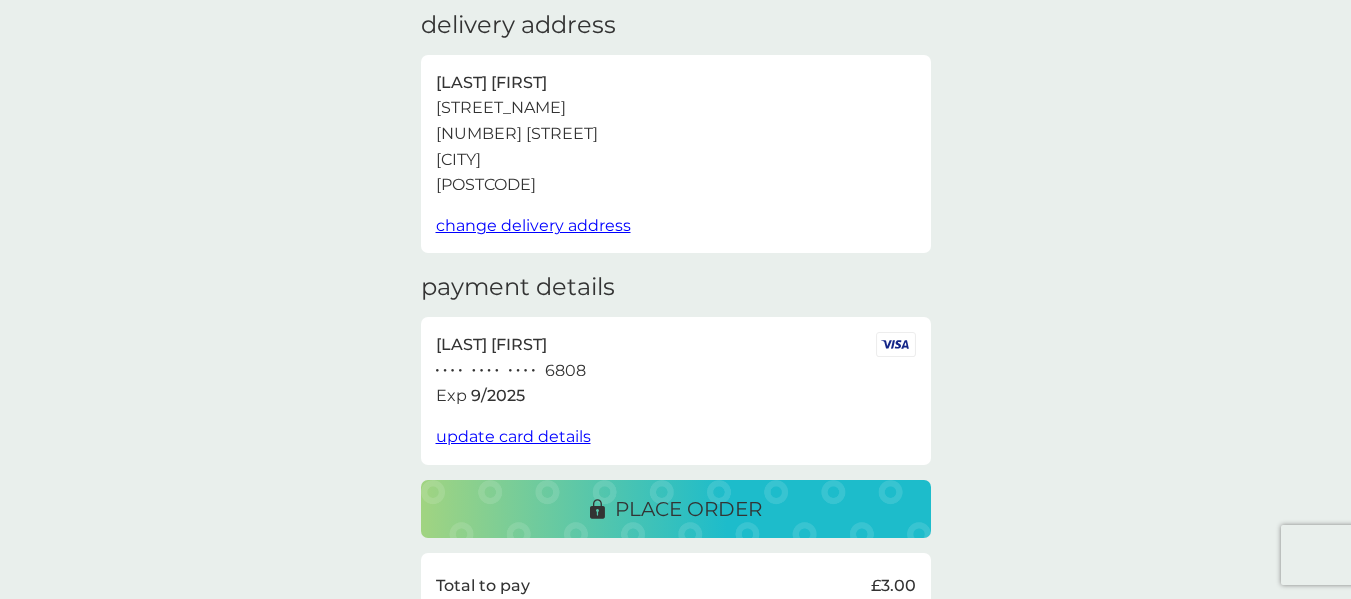 scroll, scrollTop: 120, scrollLeft: 0, axis: vertical 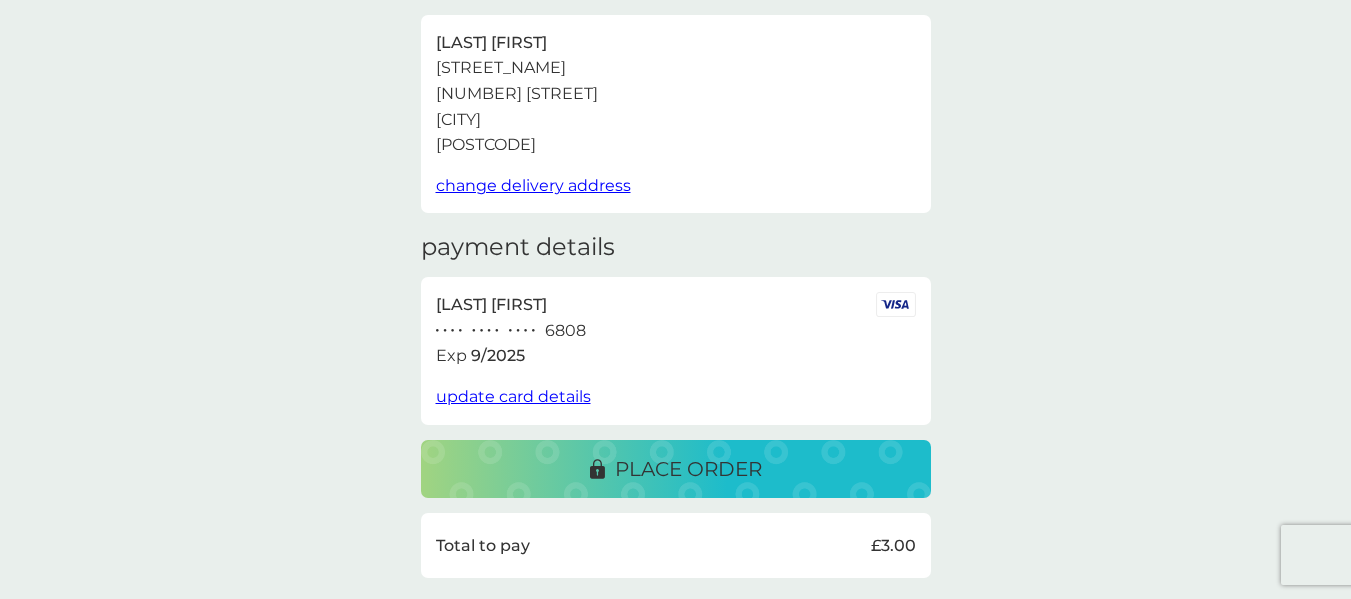 click on "update card details" at bounding box center [513, 396] 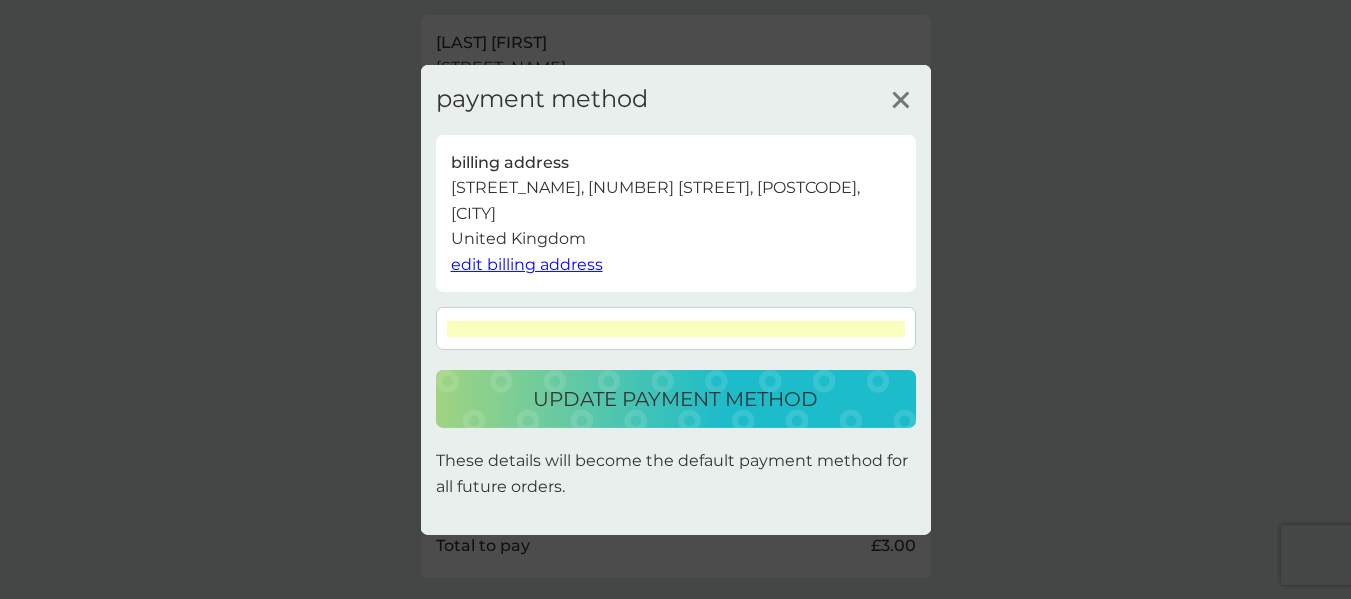 click on "update payment method" at bounding box center [675, 399] 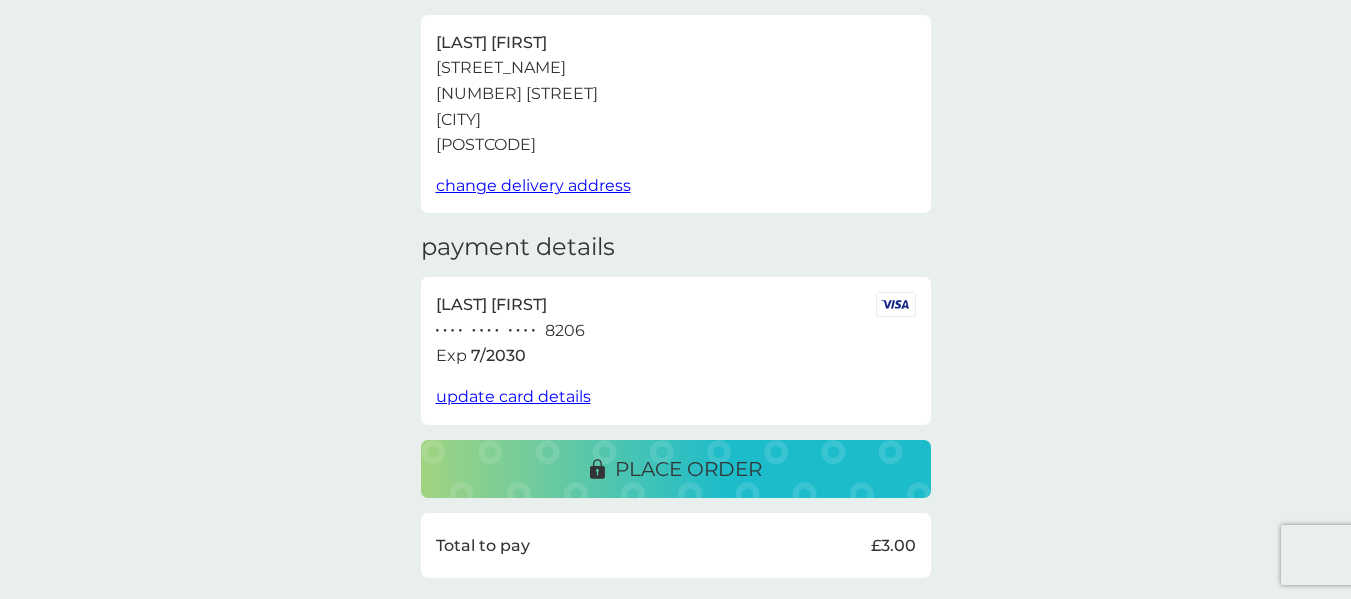 click on "place order" at bounding box center (688, 469) 